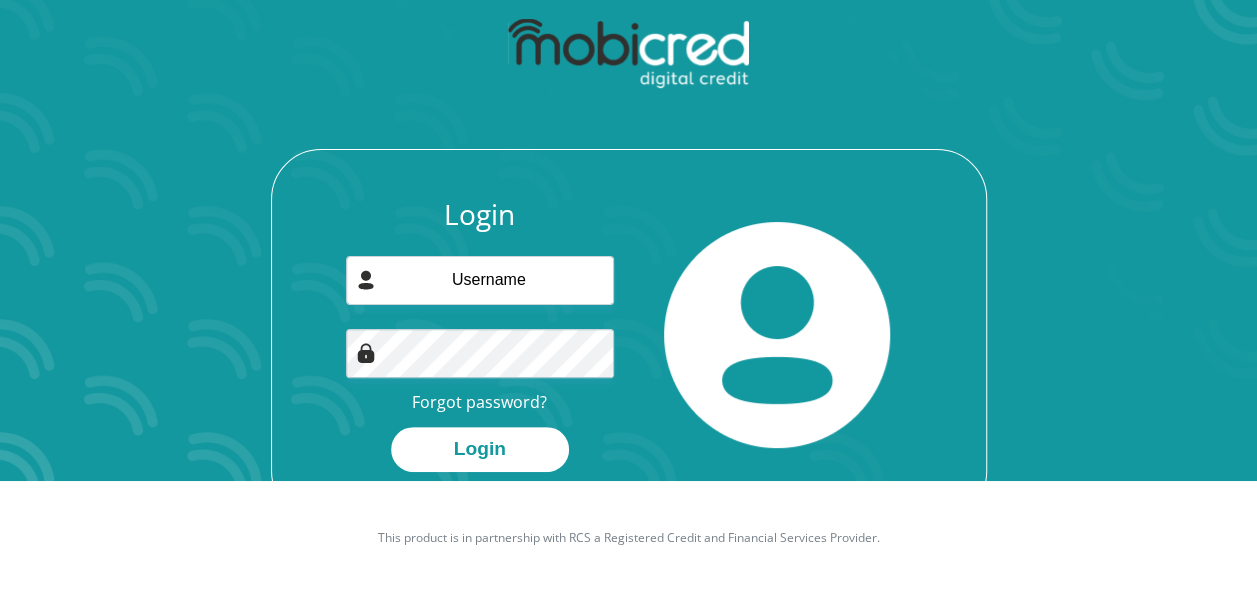 scroll, scrollTop: 114, scrollLeft: 0, axis: vertical 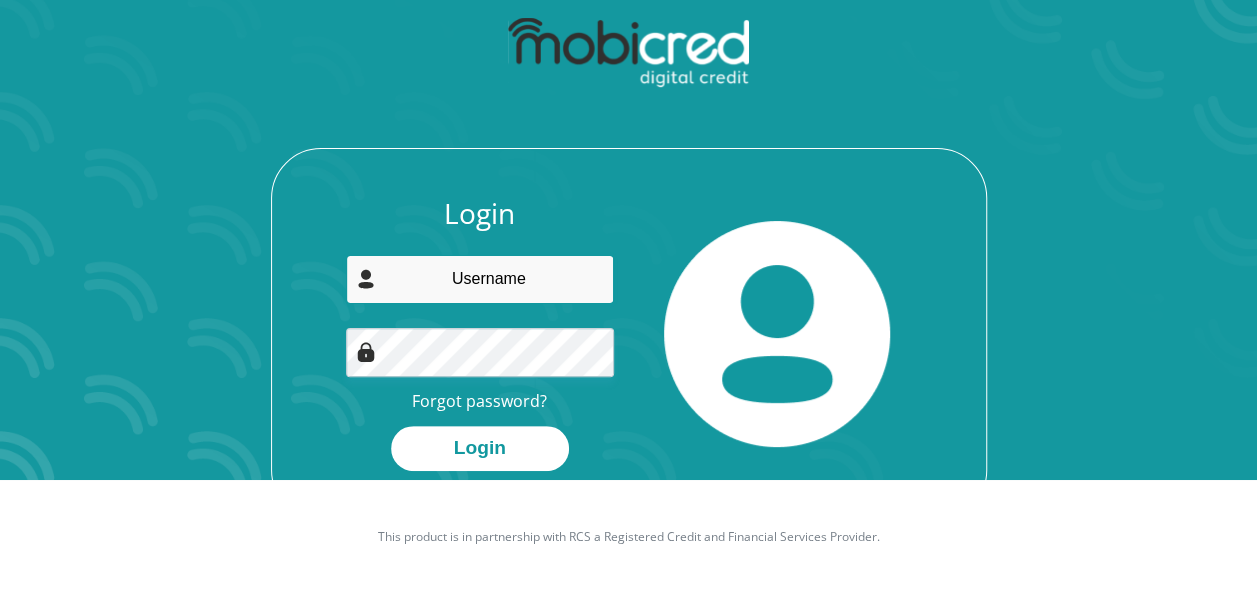 click at bounding box center (480, 279) 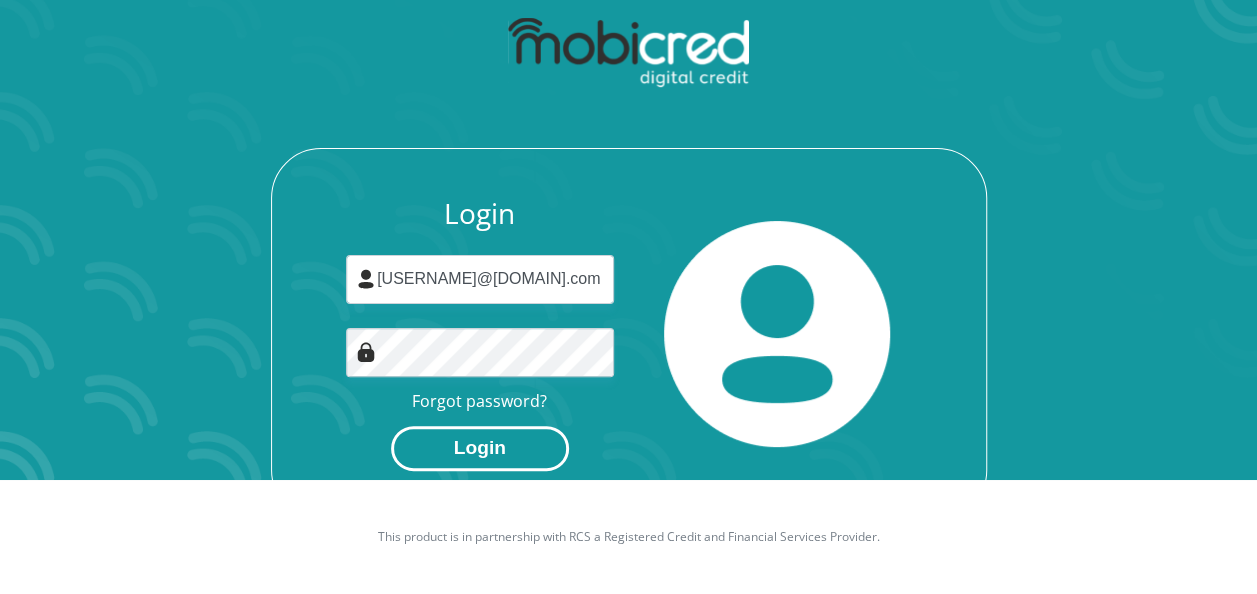 click on "Login" at bounding box center [480, 448] 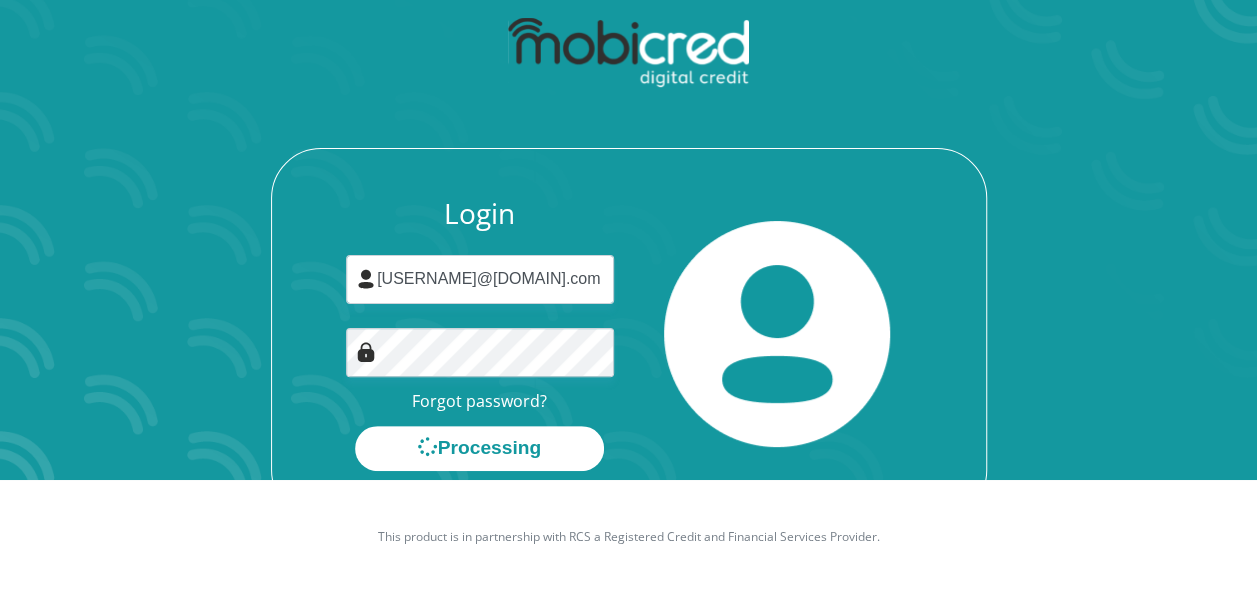 scroll, scrollTop: 0, scrollLeft: 0, axis: both 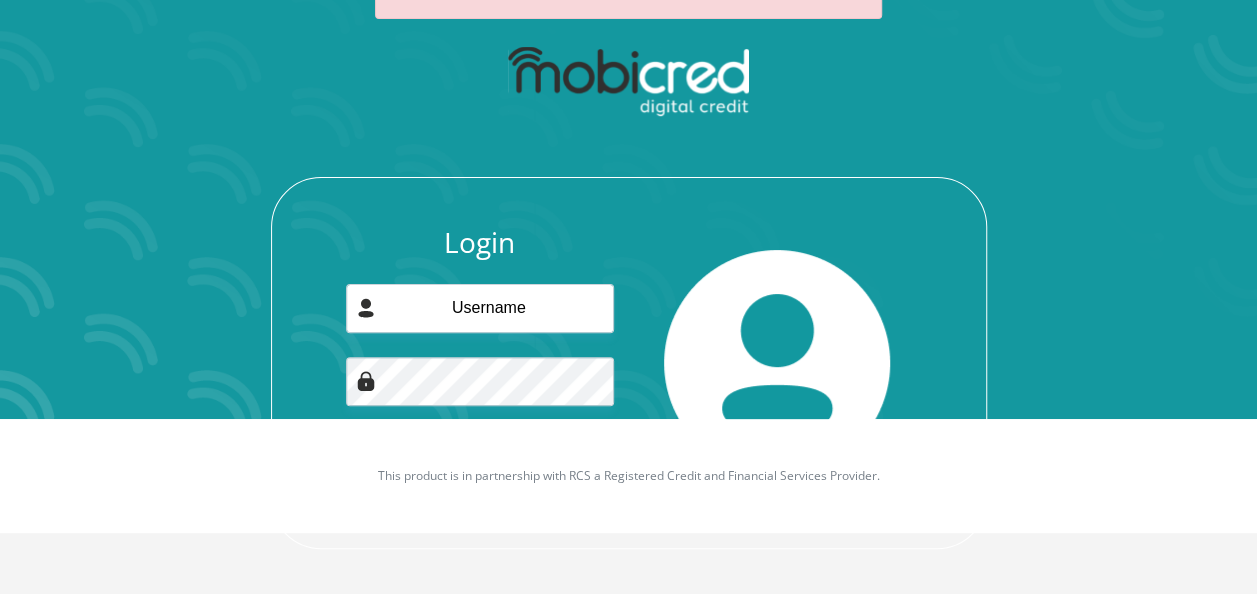 click on "This product is in partnership with RCS a Registered Credit and Financial Services Provider." at bounding box center [628, 476] 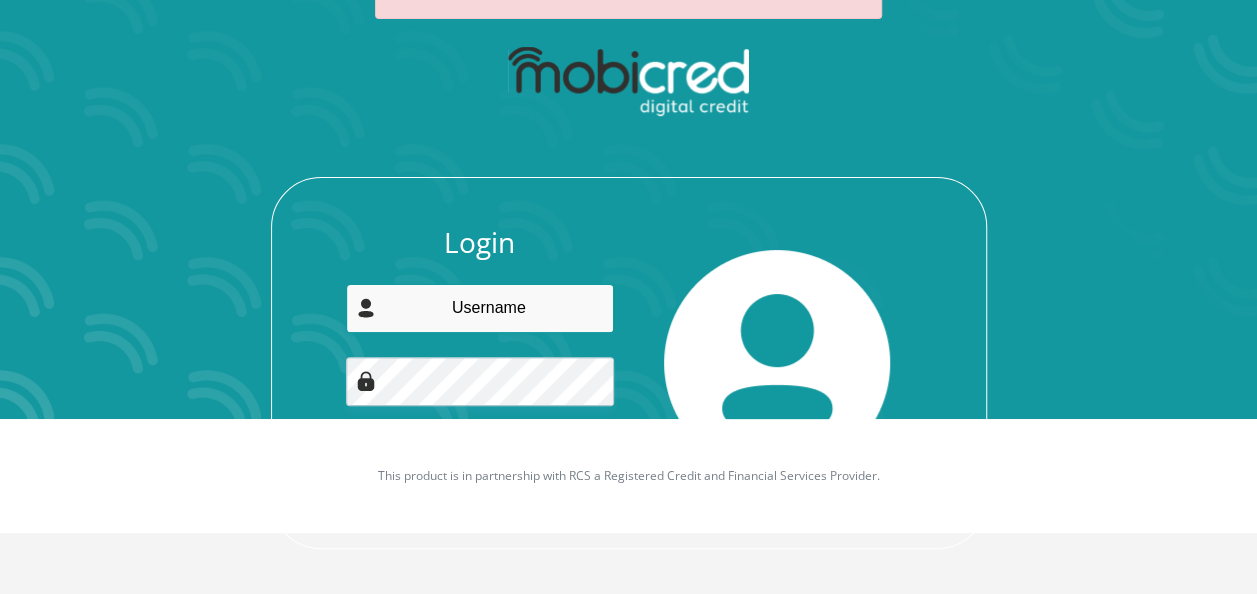 click at bounding box center [480, 308] 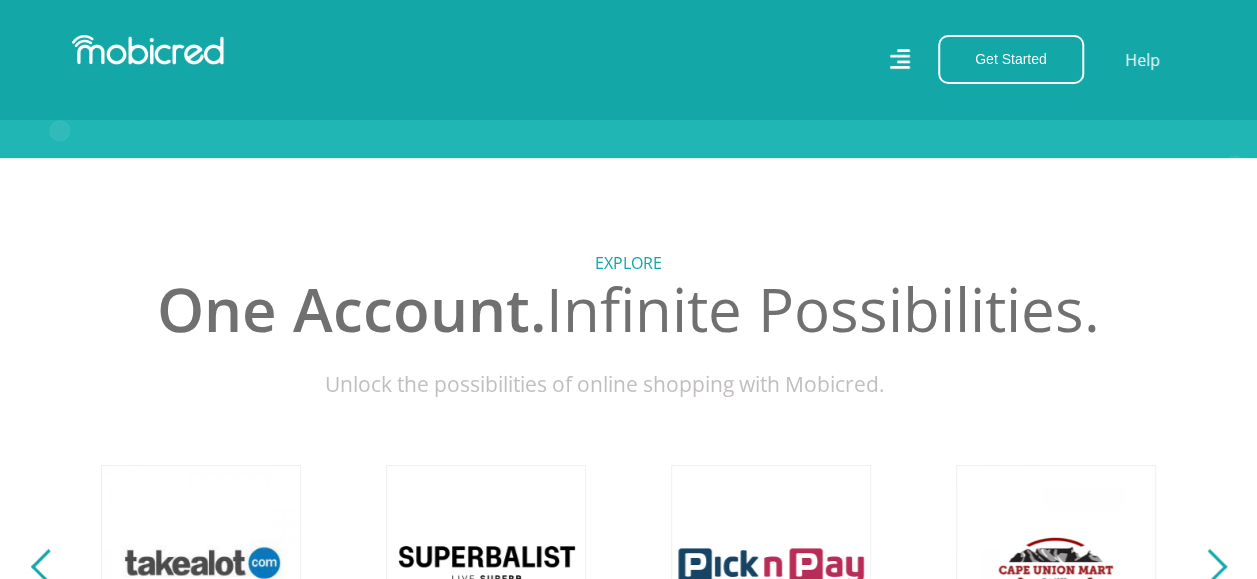 scroll, scrollTop: 600, scrollLeft: 0, axis: vertical 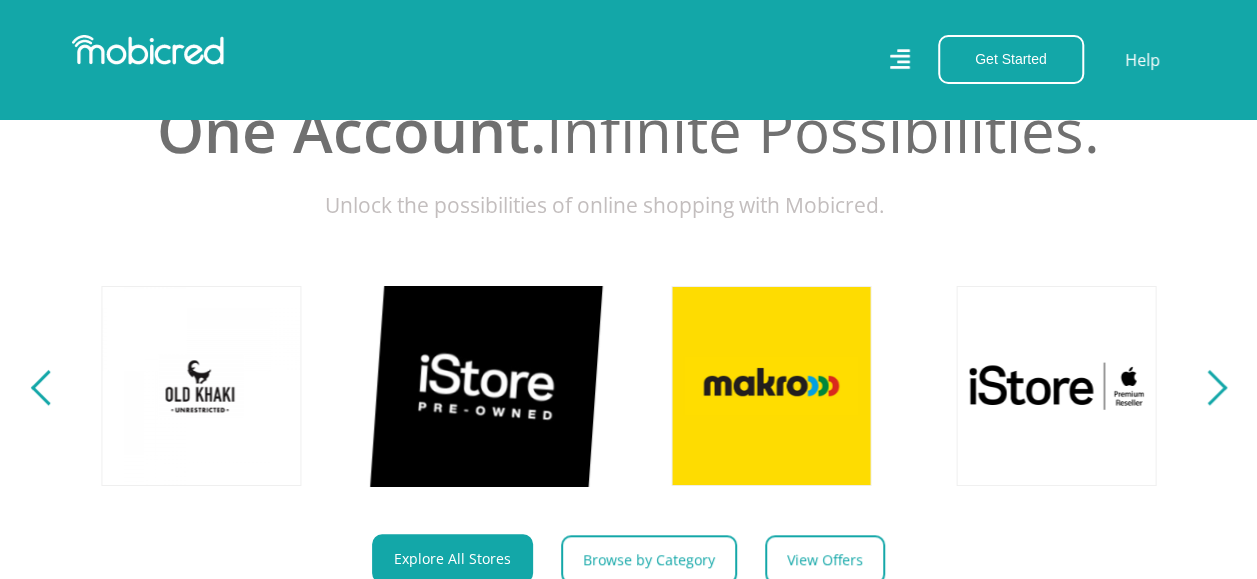 click at bounding box center [486, 385] 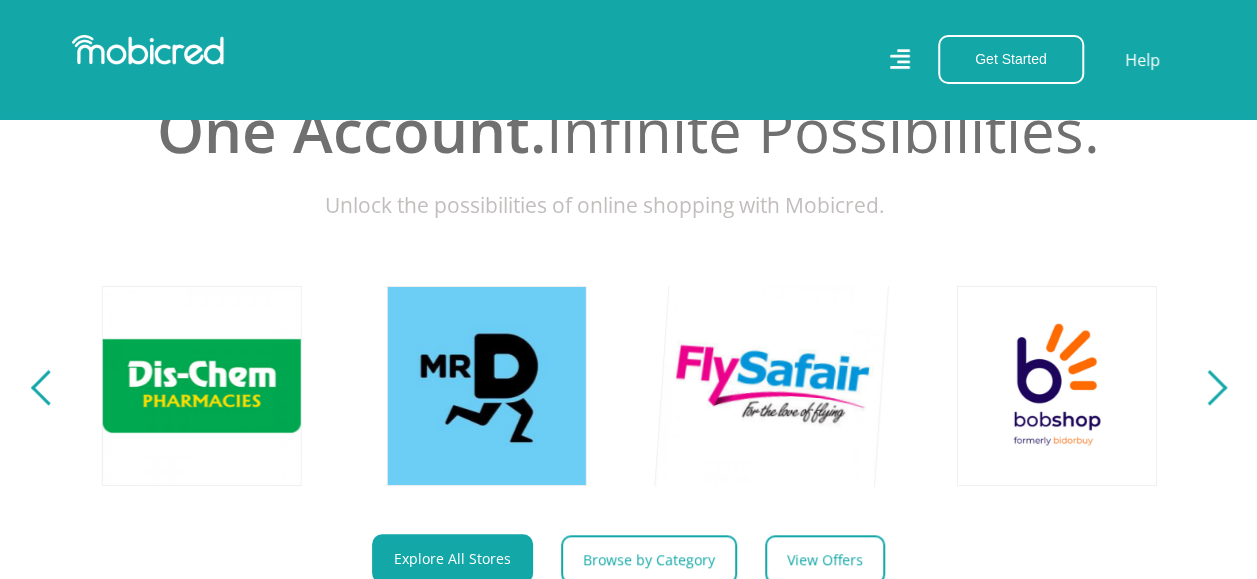 scroll, scrollTop: 0, scrollLeft: 2565, axis: horizontal 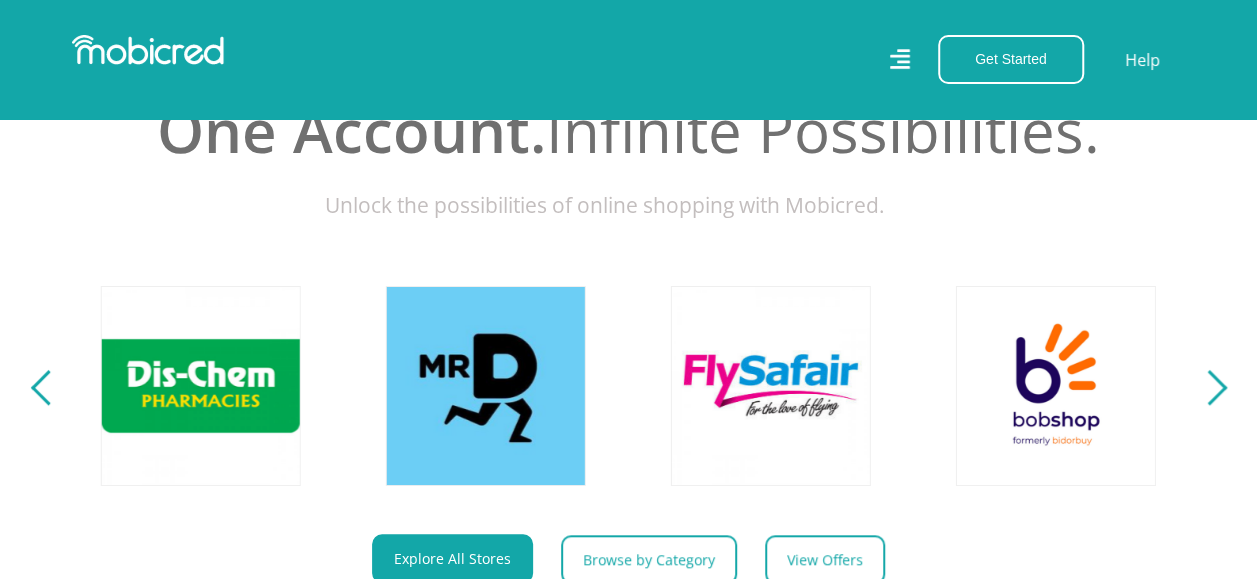 click at bounding box center (1208, 387) 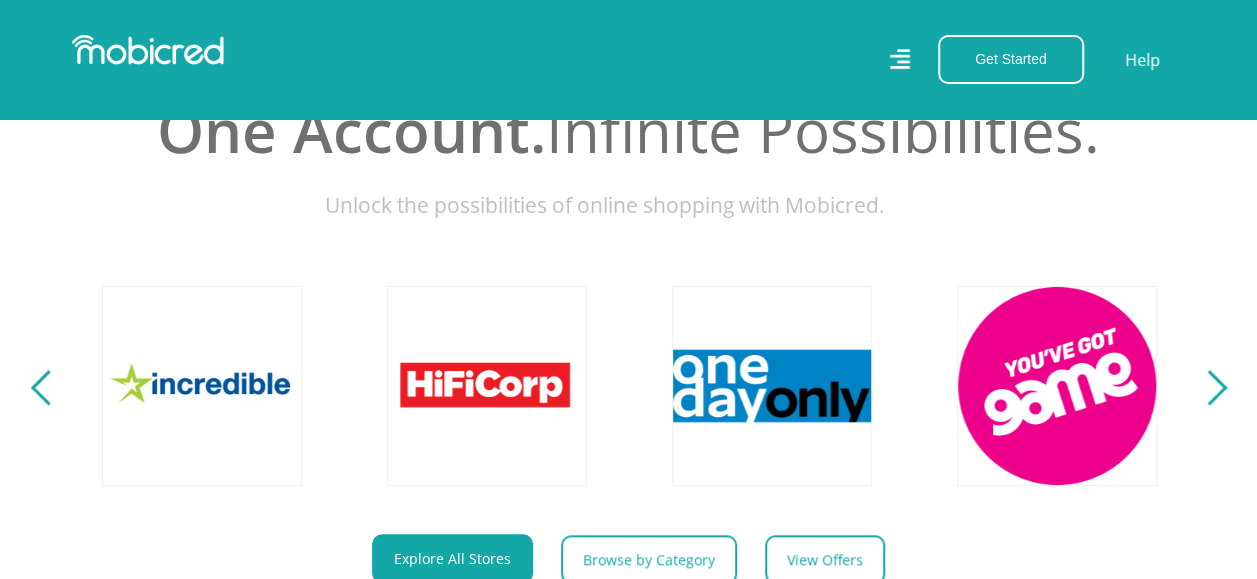 scroll, scrollTop: 0, scrollLeft: 3705, axis: horizontal 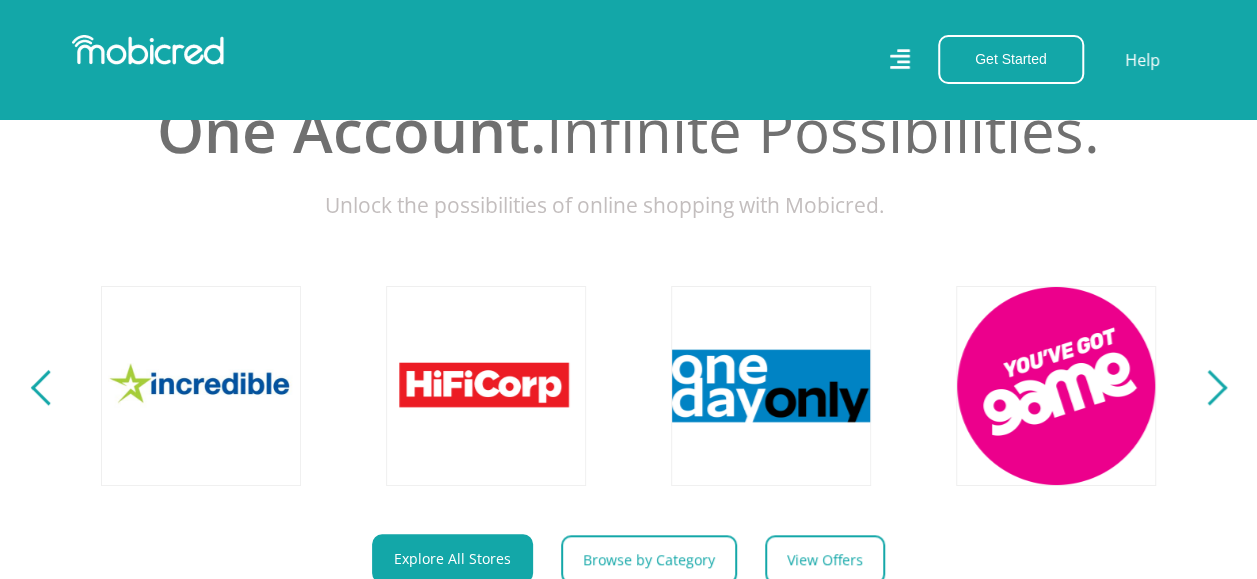 click on "Explore
One Account.  Infinite Possibilities.
Unlock the possibilities of online shopping with Mobicred." at bounding box center (628, 347) 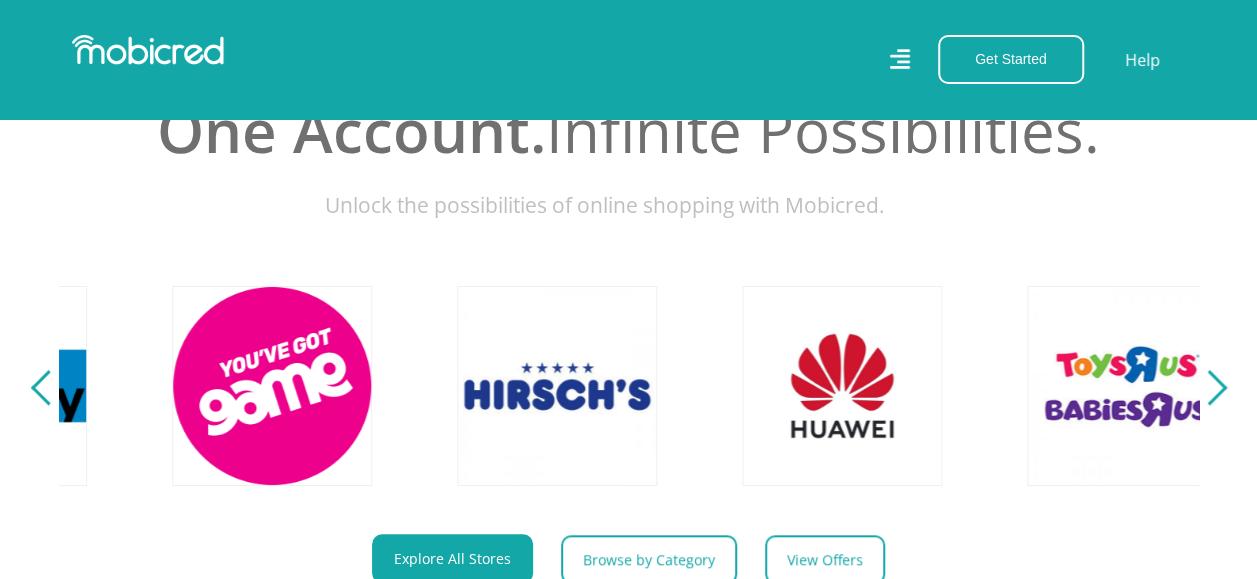 scroll, scrollTop: 0, scrollLeft: 4560, axis: horizontal 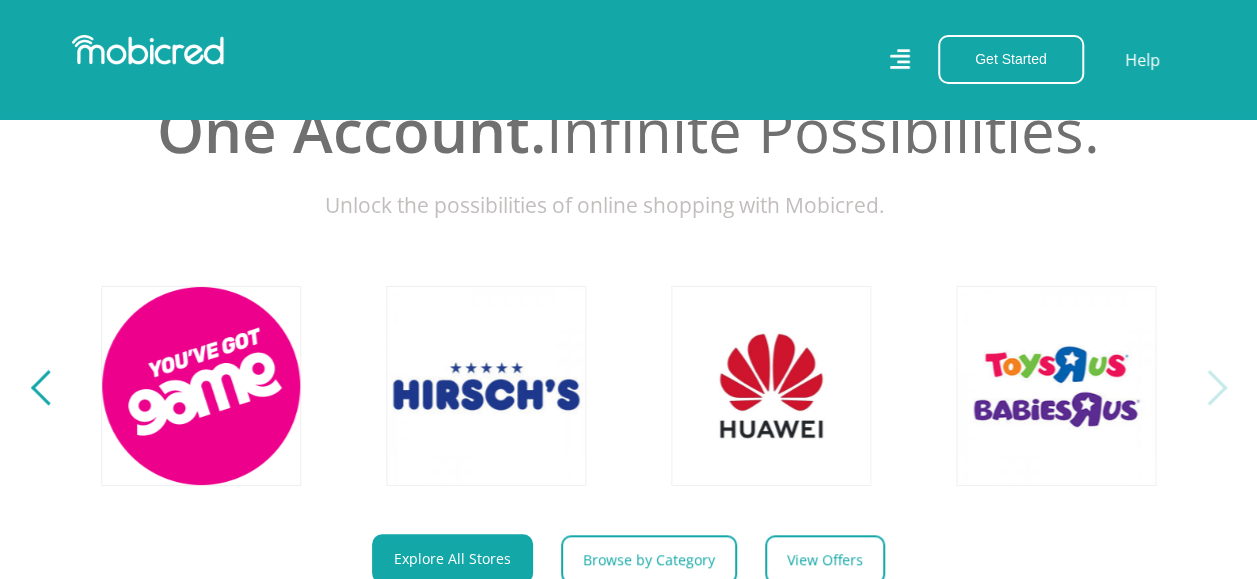 click at bounding box center (1208, 387) 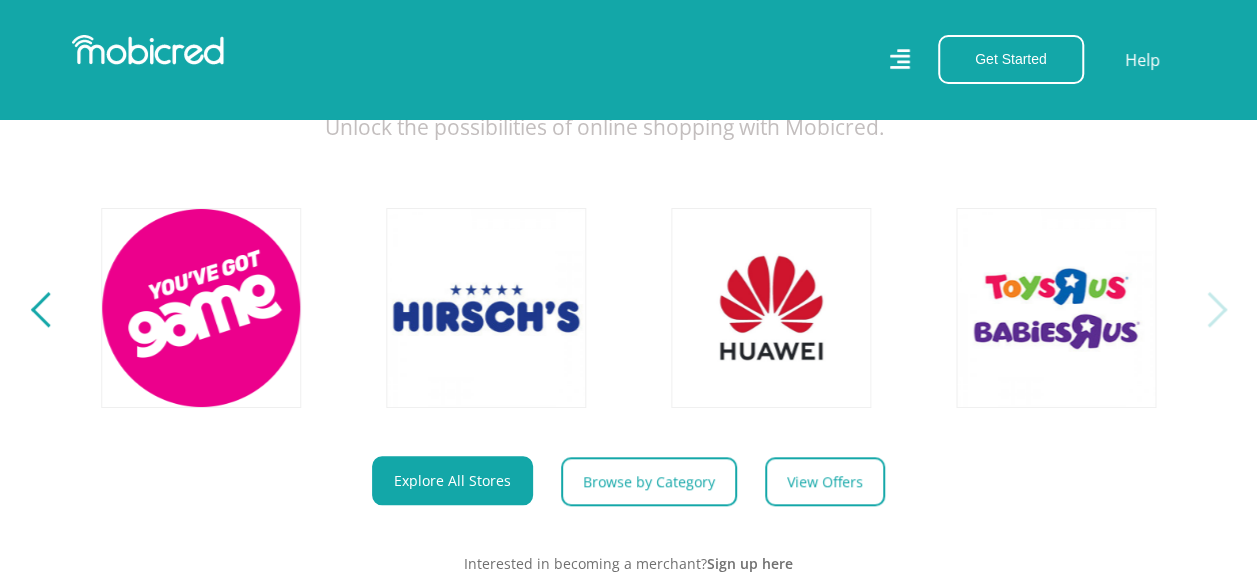 scroll, scrollTop: 800, scrollLeft: 0, axis: vertical 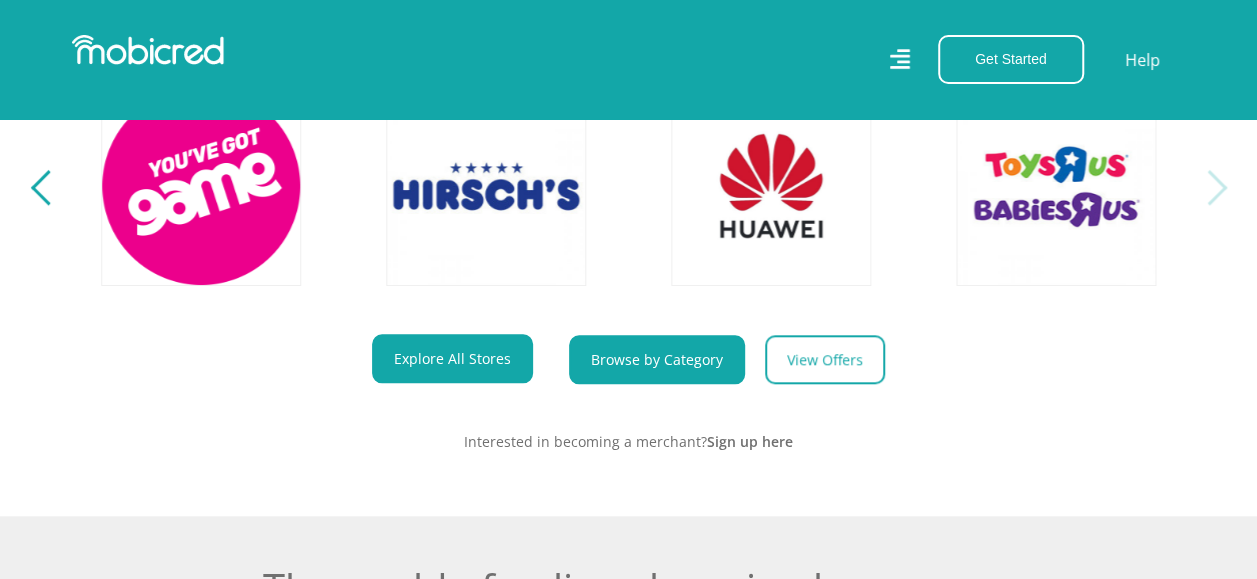 click on "Browse by
Category" at bounding box center (657, 359) 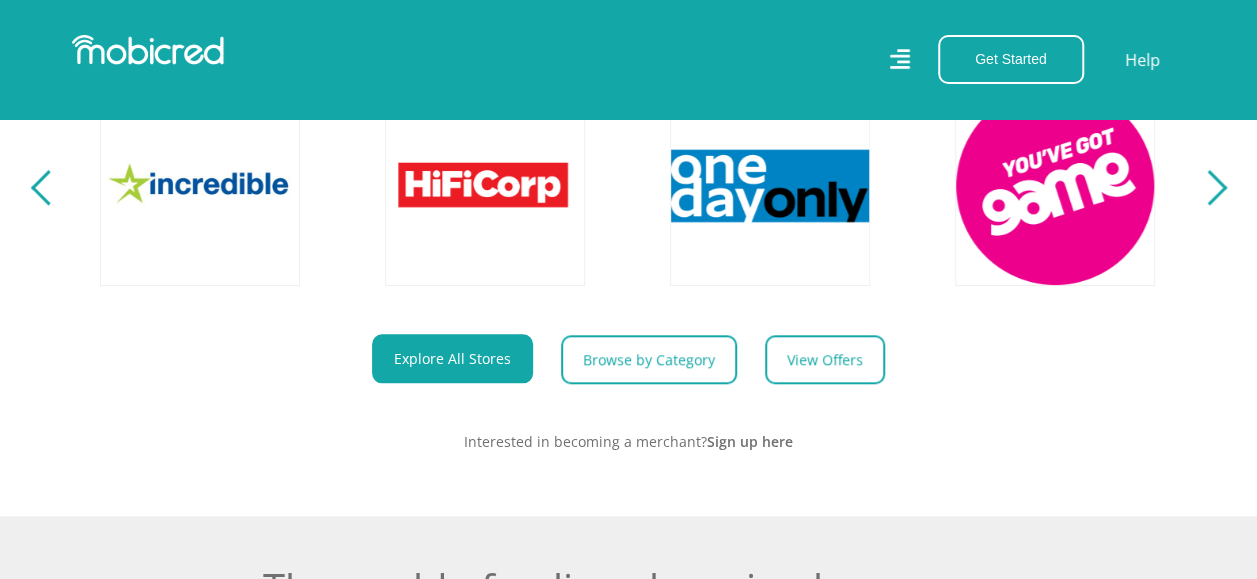scroll, scrollTop: 0, scrollLeft: 3705, axis: horizontal 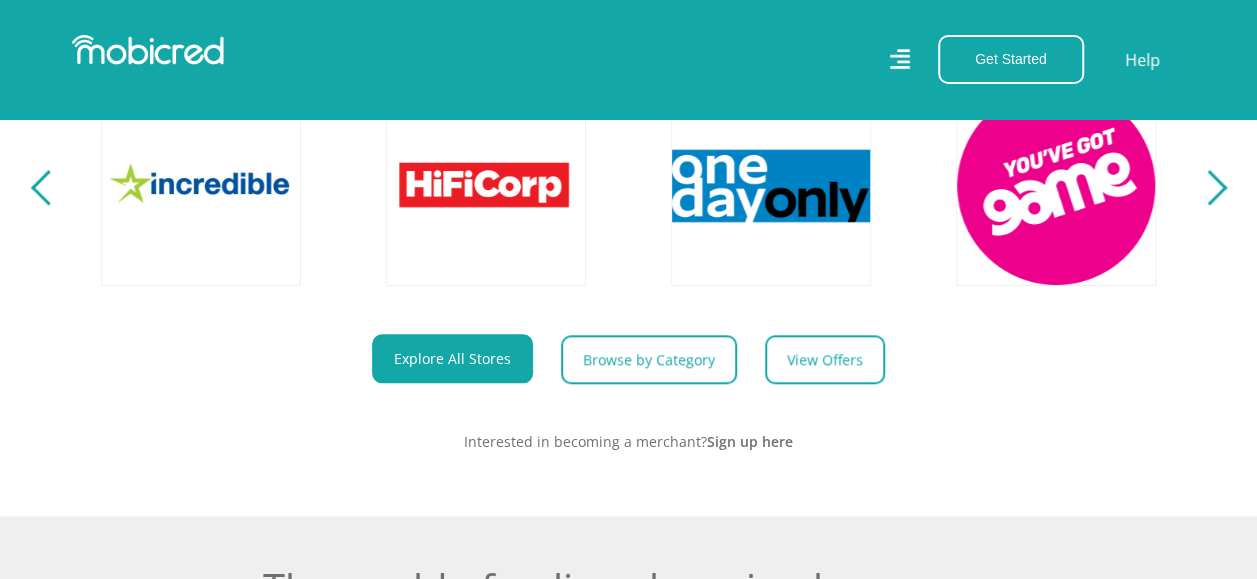click at bounding box center [47, 187] 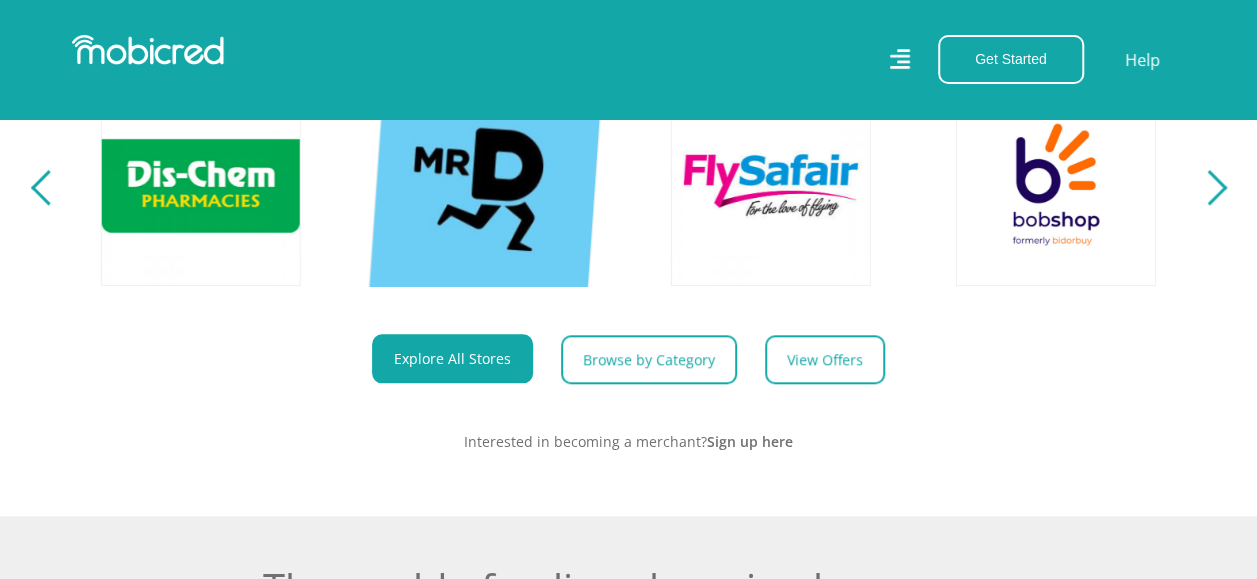 scroll, scrollTop: 0, scrollLeft: 2565, axis: horizontal 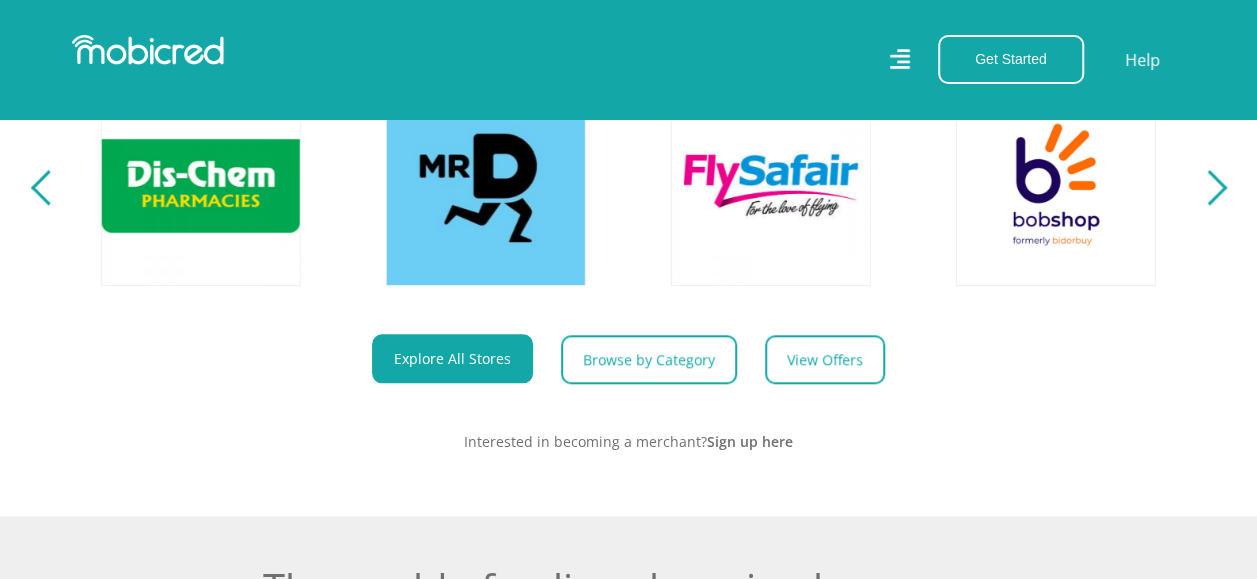 click at bounding box center [47, 187] 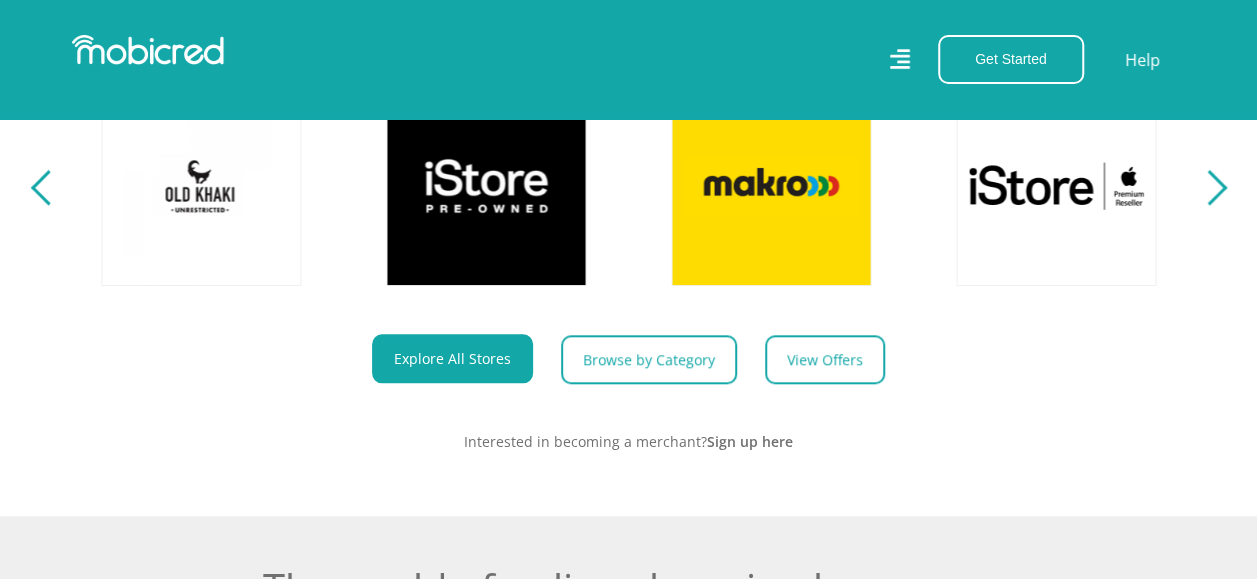scroll, scrollTop: 0, scrollLeft: 1425, axis: horizontal 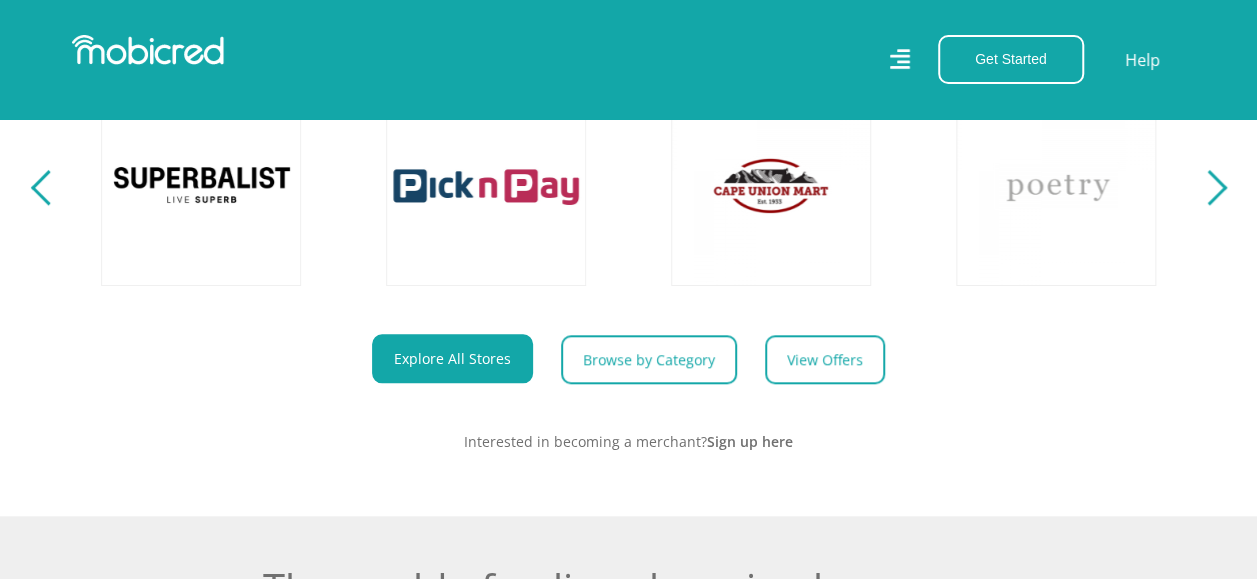 click at bounding box center (47, 187) 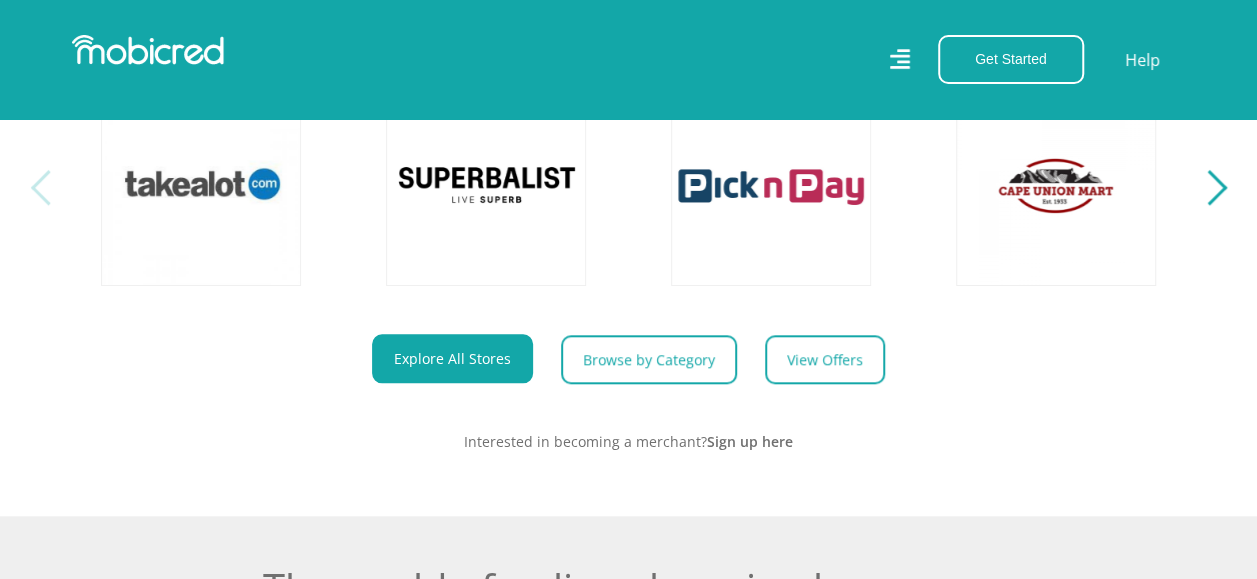 click at bounding box center (47, 187) 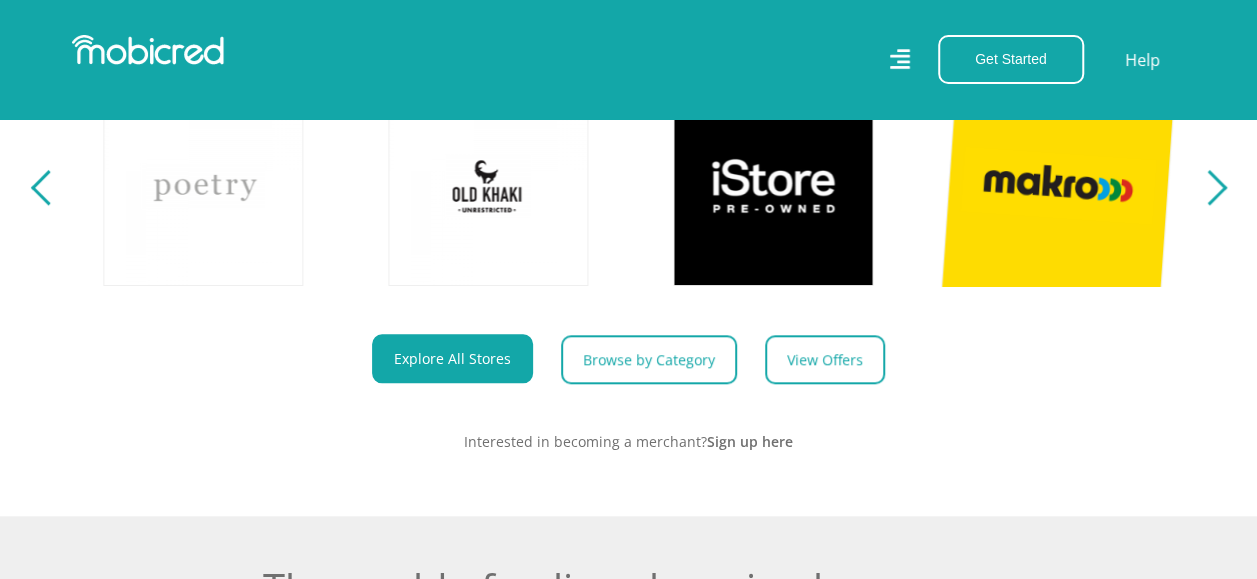 scroll, scrollTop: 0, scrollLeft: 1140, axis: horizontal 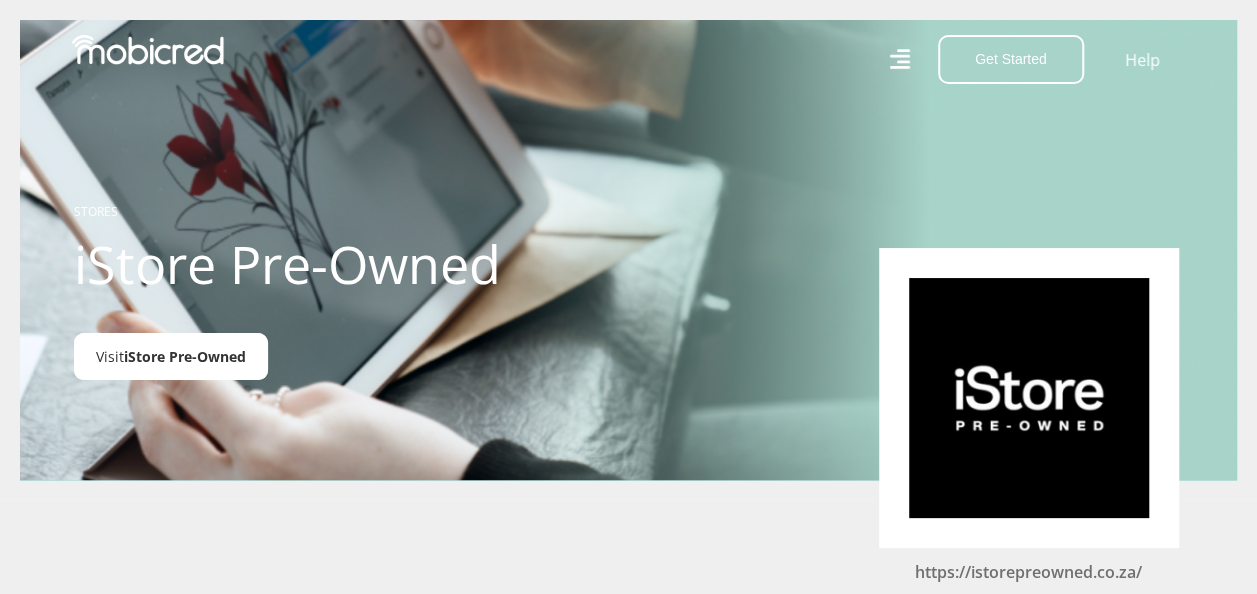 click on "iStore Pre-Owned" at bounding box center [185, 356] 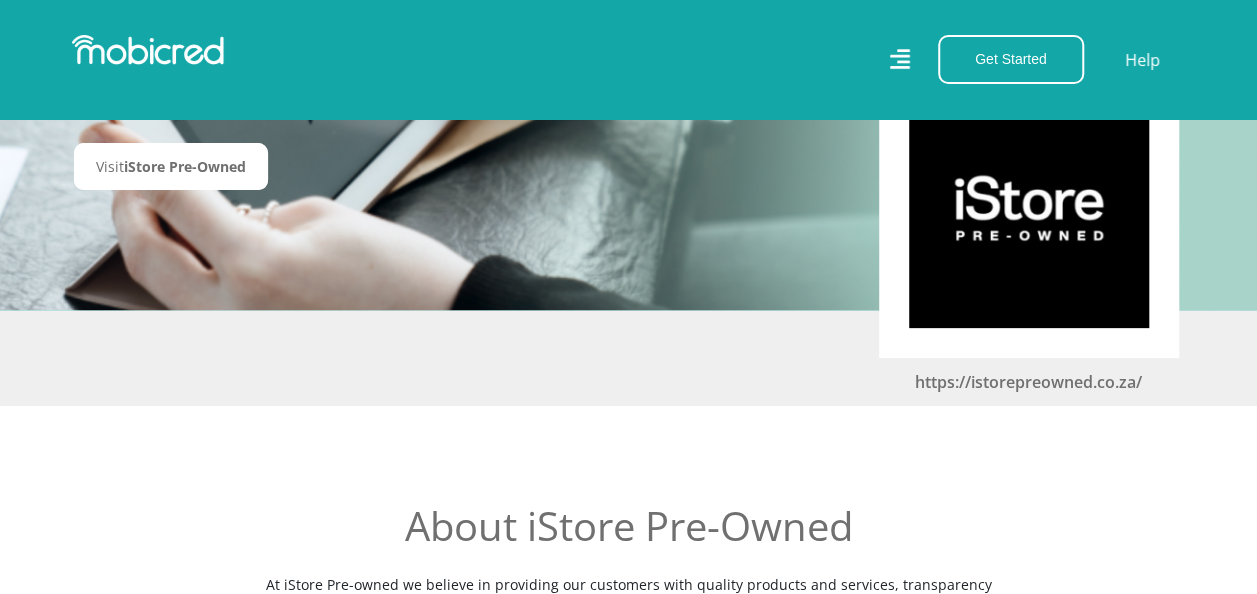 scroll, scrollTop: 400, scrollLeft: 0, axis: vertical 